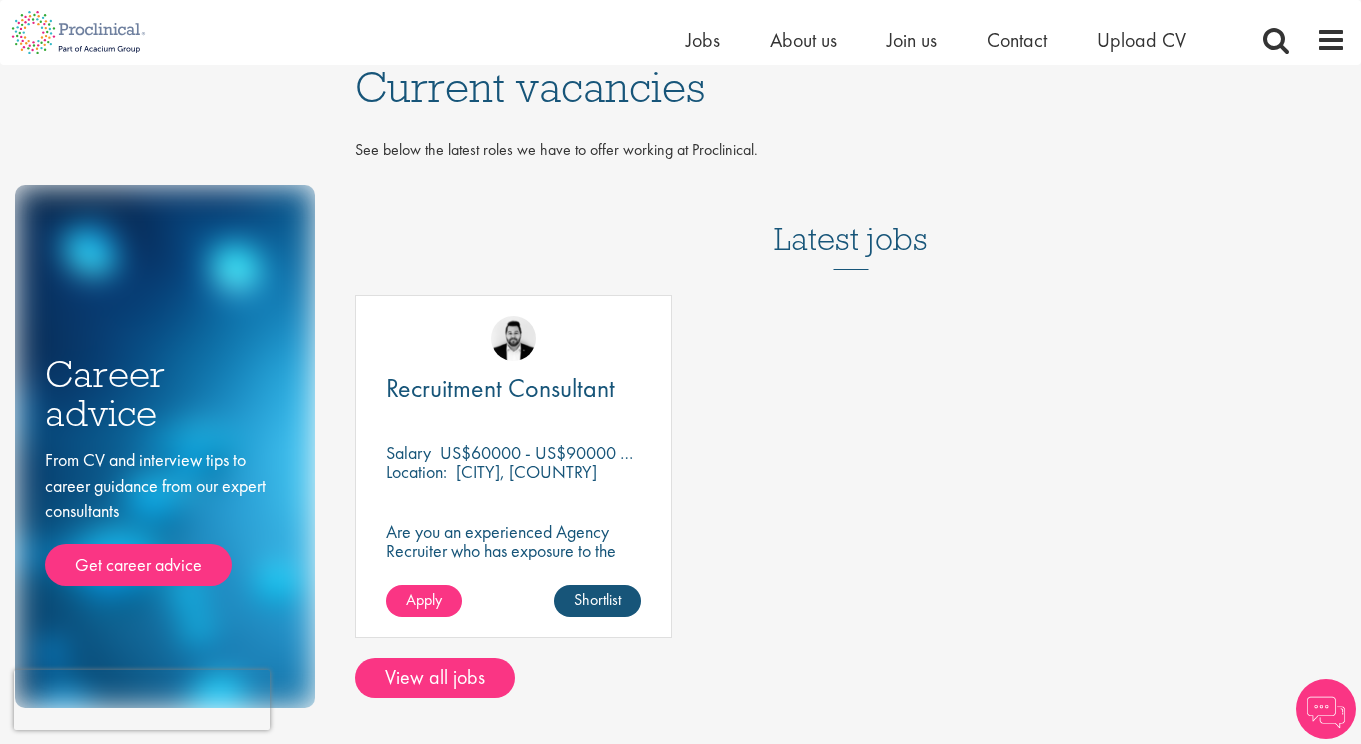 scroll, scrollTop: 119, scrollLeft: 0, axis: vertical 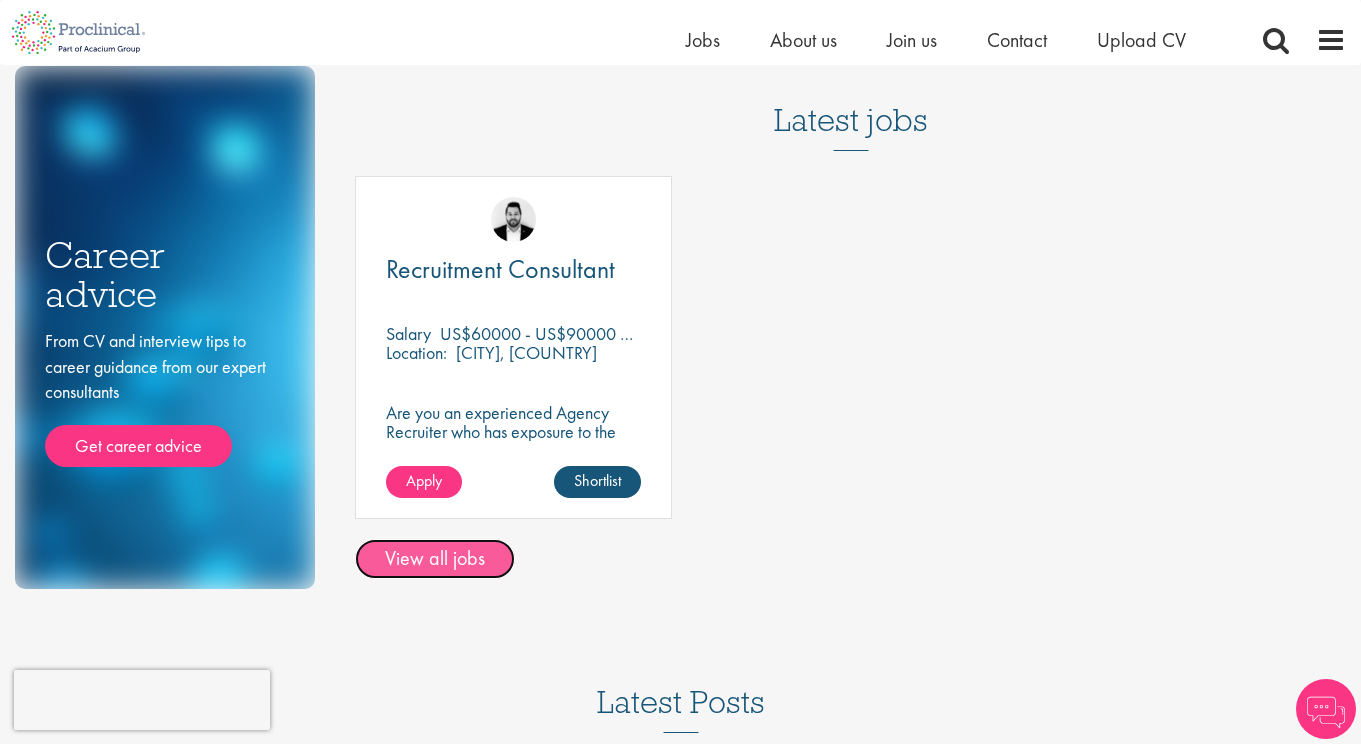 click on "View all jobs" at bounding box center [435, 559] 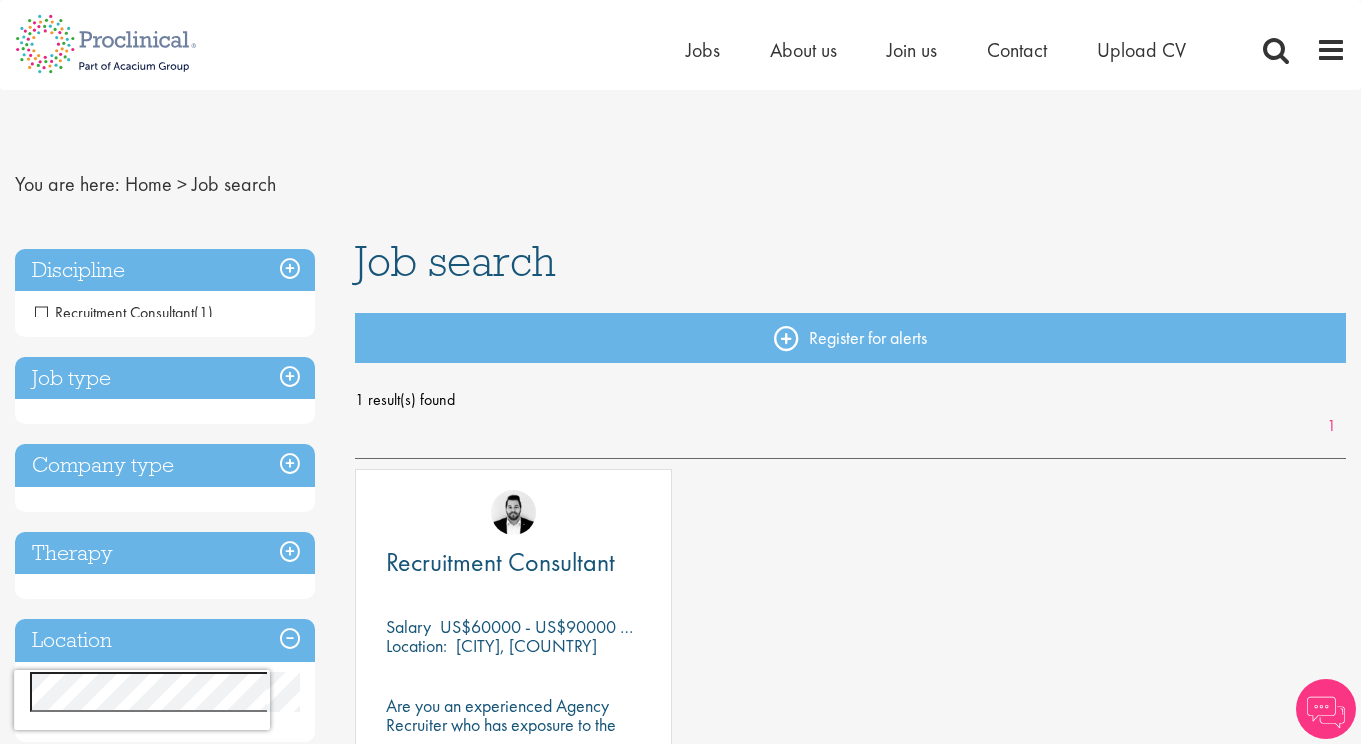 scroll, scrollTop: 0, scrollLeft: 0, axis: both 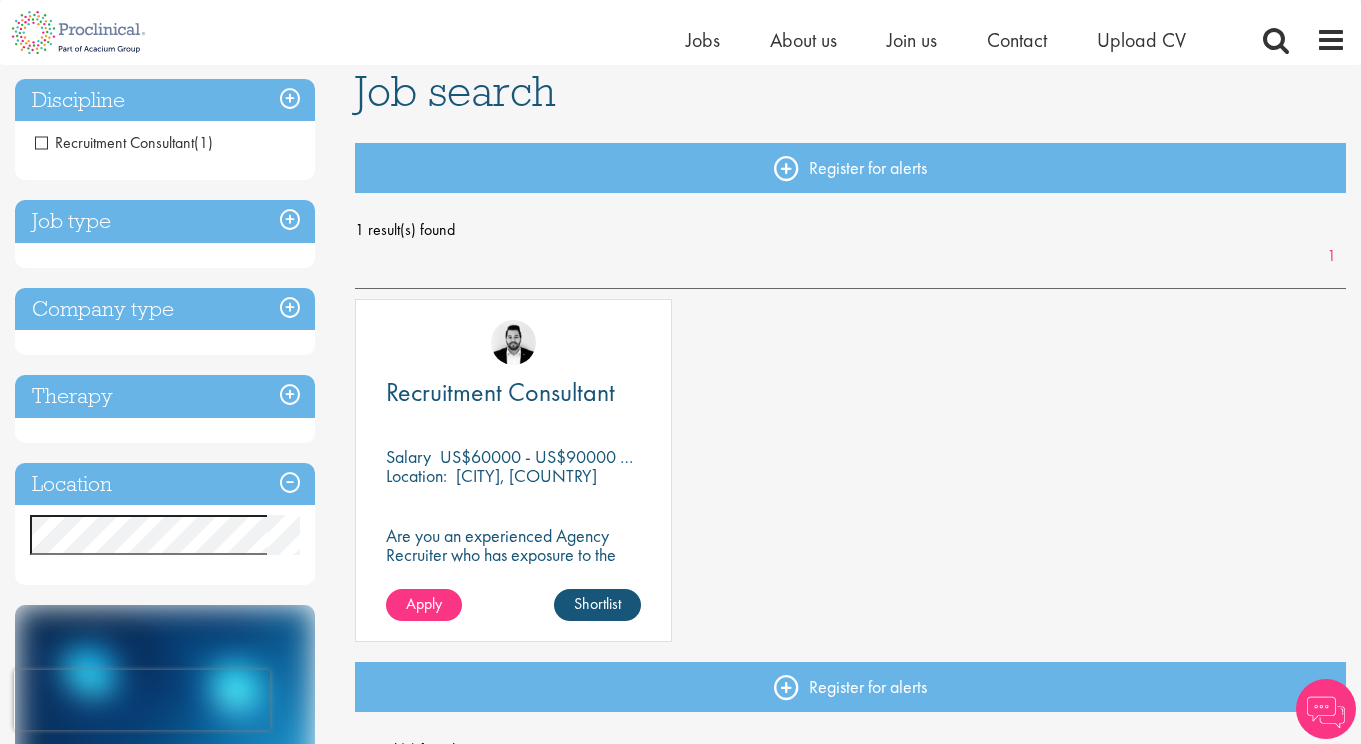 click on "Recruitment Consultant" at bounding box center [114, 142] 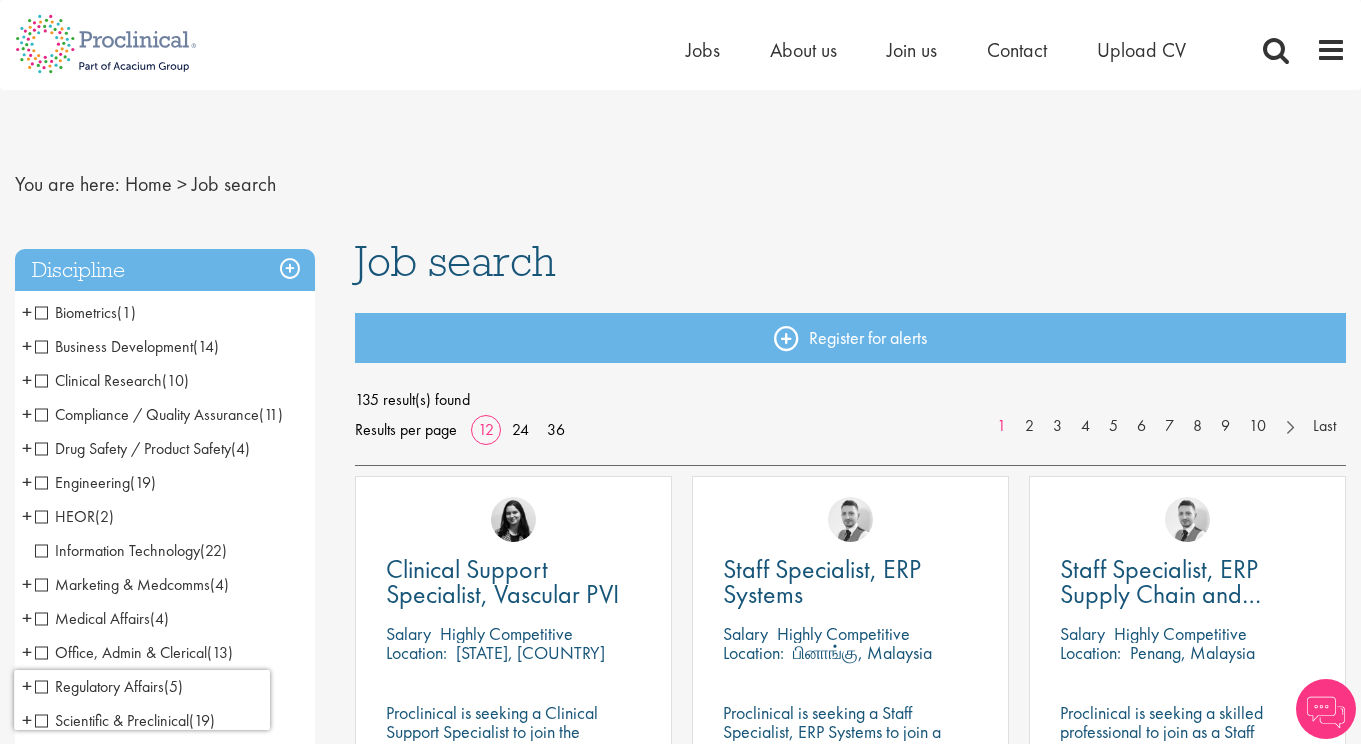 scroll, scrollTop: 0, scrollLeft: 0, axis: both 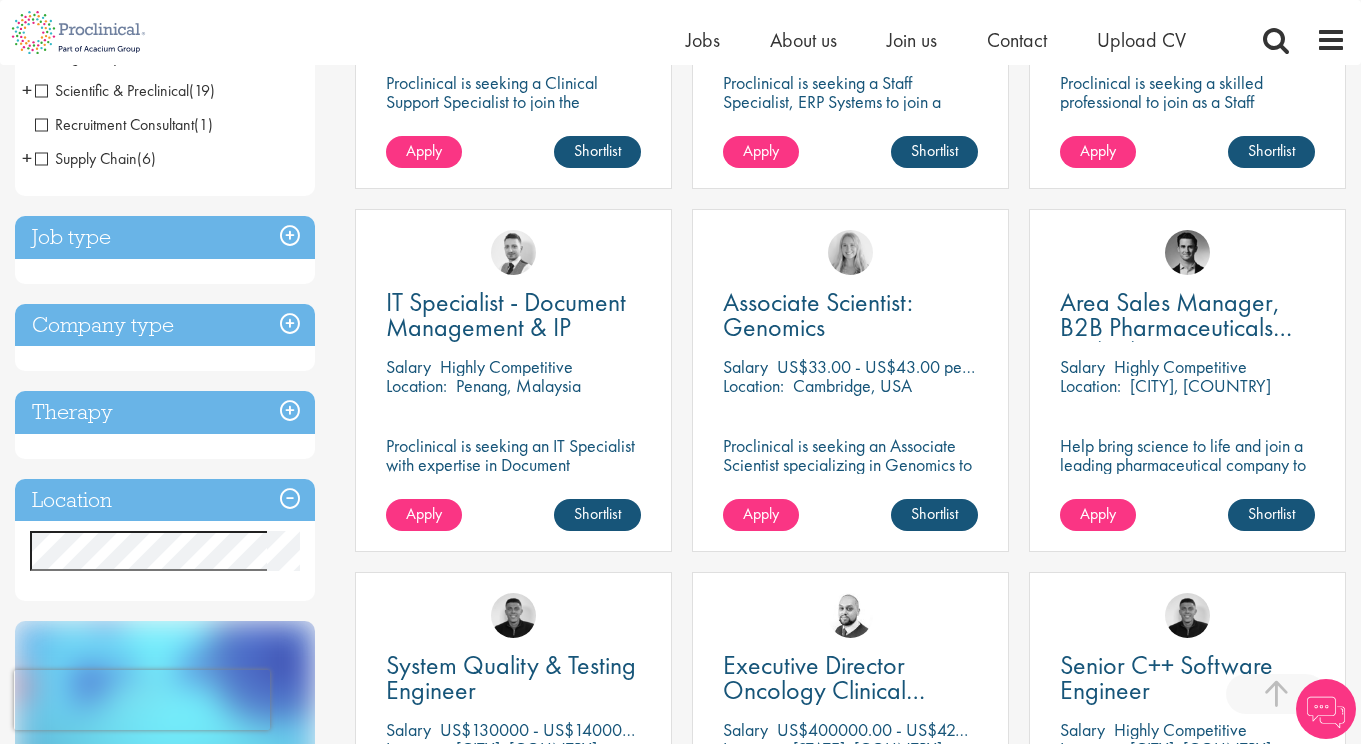click on "Location" at bounding box center [165, 500] 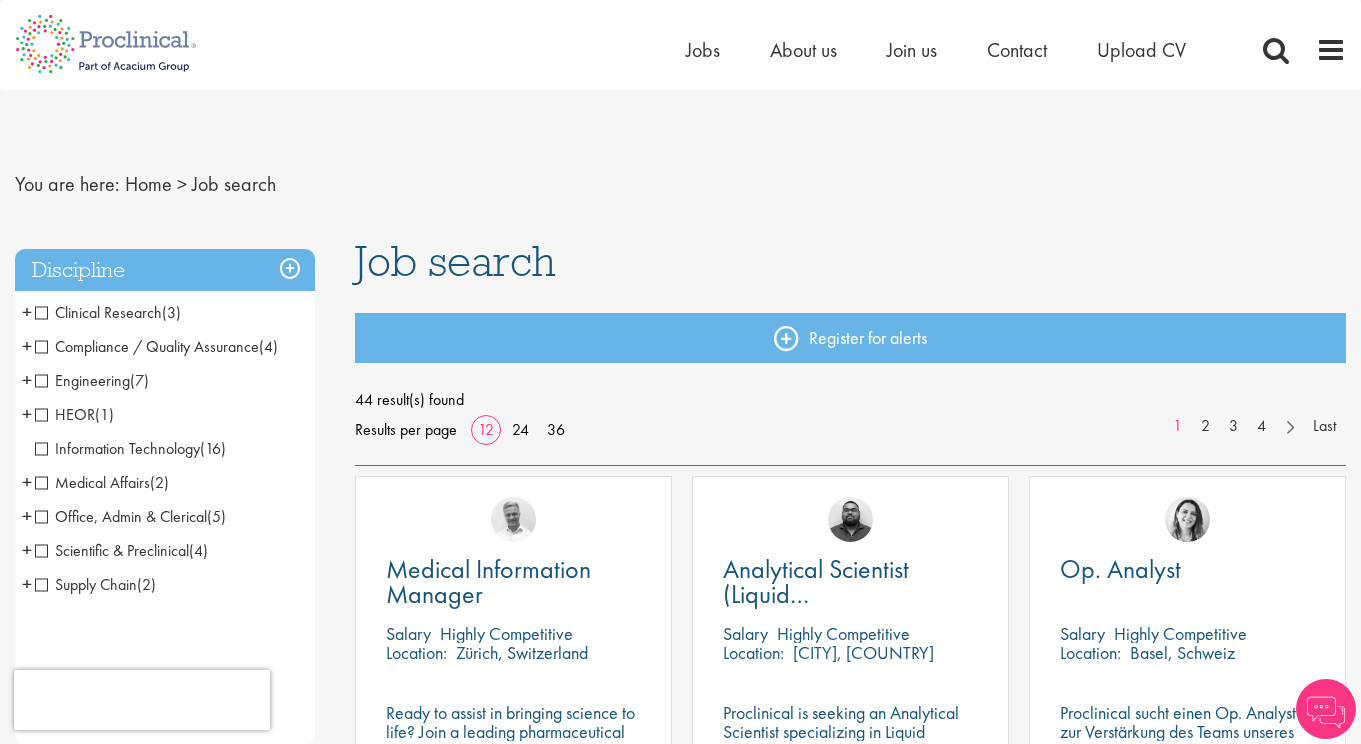 scroll, scrollTop: 0, scrollLeft: 0, axis: both 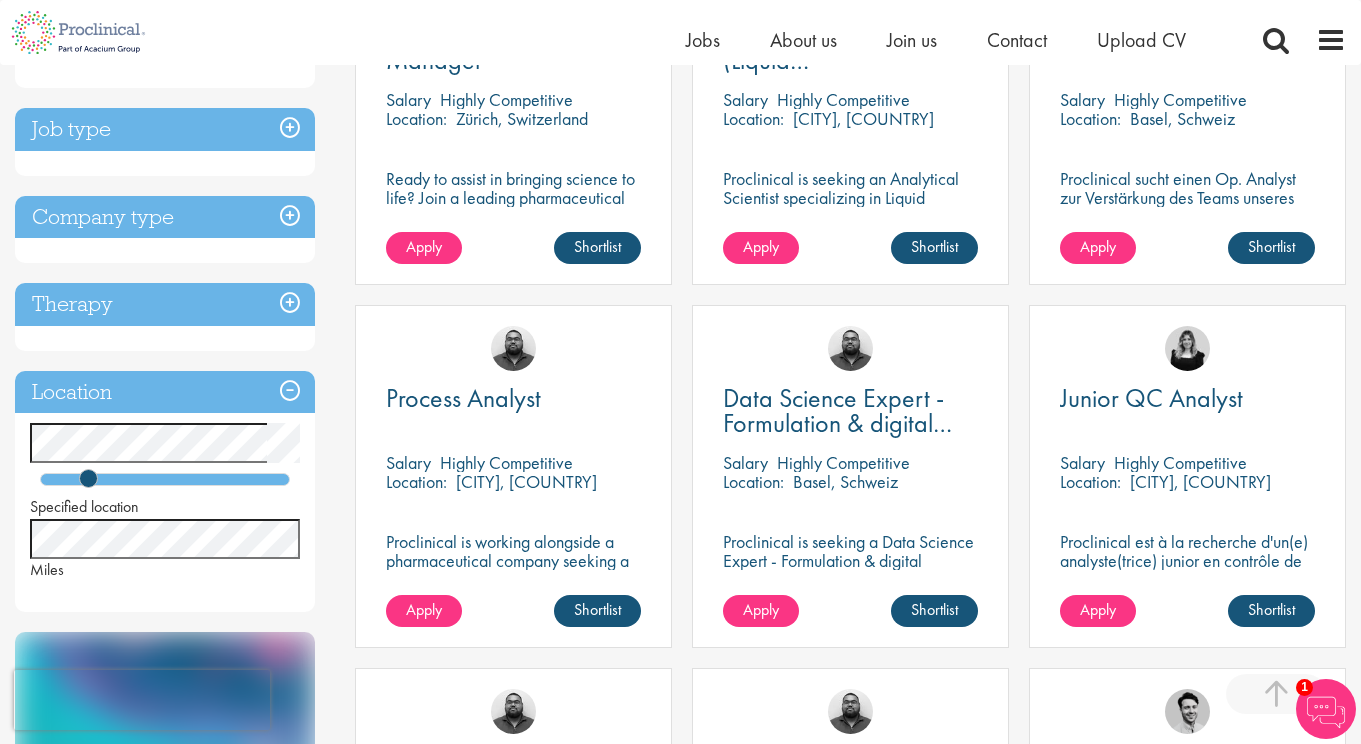 click on "You are here:
Home
>
Job search
Discipline Clinical Research (3) - + Program Manager / Director (2) Clinical Scientist (1) Compliance / Quality Assurance (4) - + Good Manufacturing Practice (GMP) (2) Good Laboratory Practice (GLP) (2) Engineering (7) - + Manufacturing (5) Packaging (1) Project Engineering (1) HEOR (1) - + Manufacturing (1) Information Technology (16) Medical Affairs (2) - + Medical Information (2) Office, Admin & Clerical (5) - + Administrative (2) Analyst (1) Project Management (1) Other (1) Scientific & Preclinical (4) - + Analytical Chemistry (2) Biological Sciences (1) Laboratory Technician (1) Supply Chain (2) - + Procurement/Purchasing (1) Planning (1) Job type Permanent (17) Contract (27) Company type Pharmaceuticals (12) Biotechnology (1) Contract Manufacturing Organisation (CMO) (3) Health Care (2) Consultancy (5) Other" at bounding box center [680, 557] 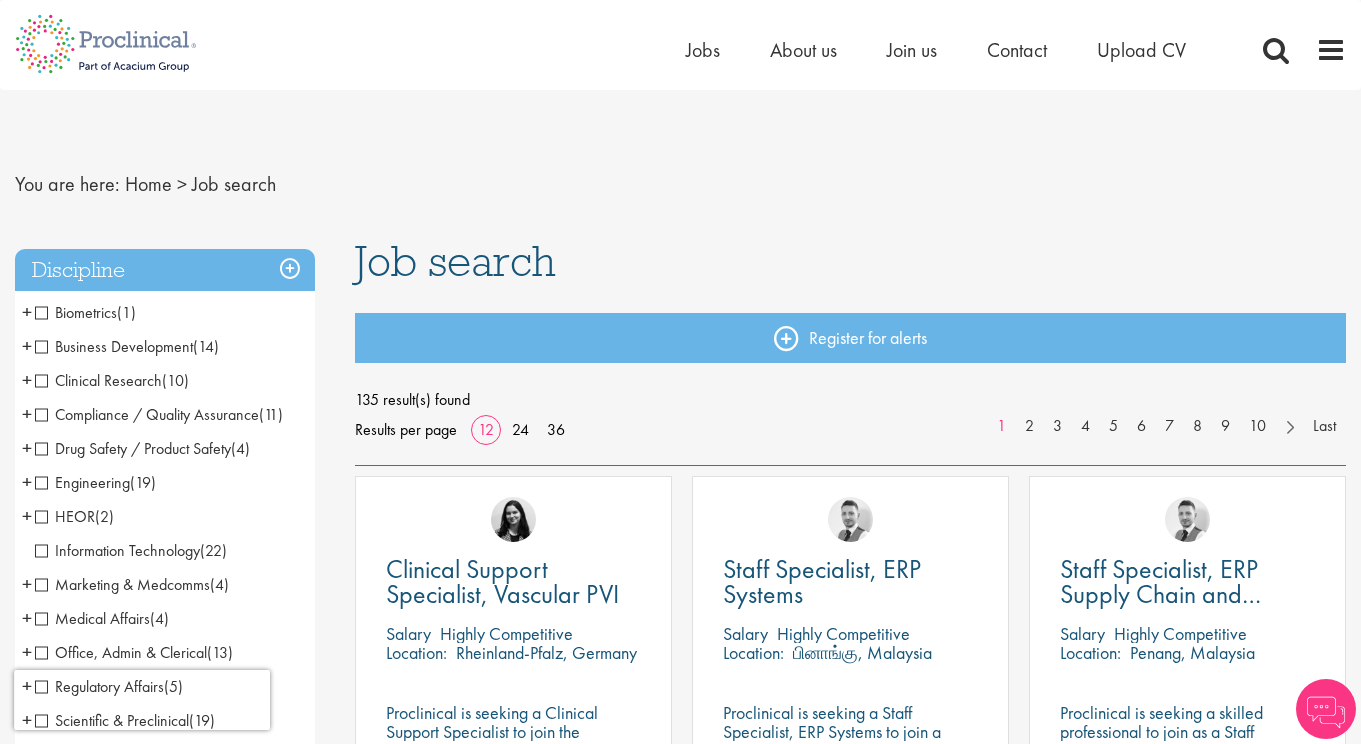 scroll, scrollTop: 0, scrollLeft: 0, axis: both 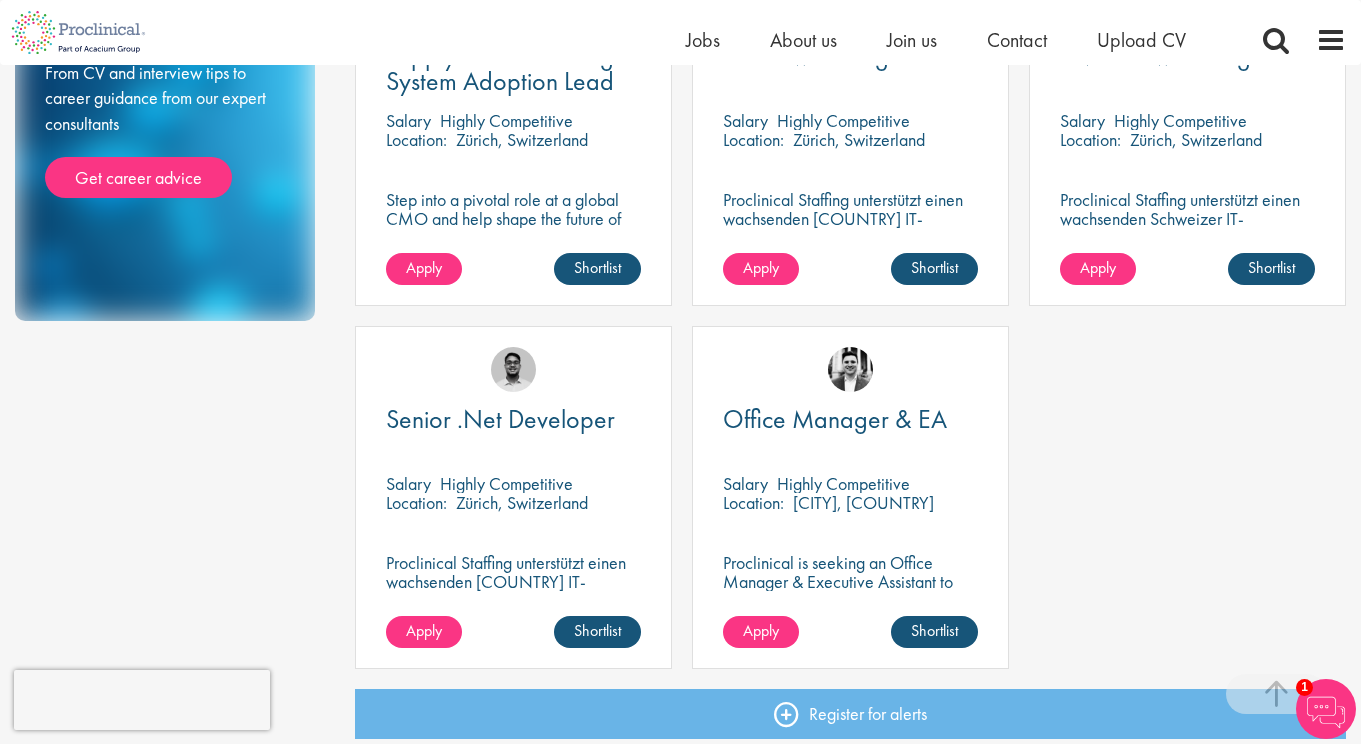 click on "Supply Chain Planning System Adoption Lead
Salary
Highly Competitive
Location:
Zürich, Switzerland
Step into a pivotal role at a global CMO and help shape the future of healthcare supply chain.
Ashley Bennett" at bounding box center [513, 134] 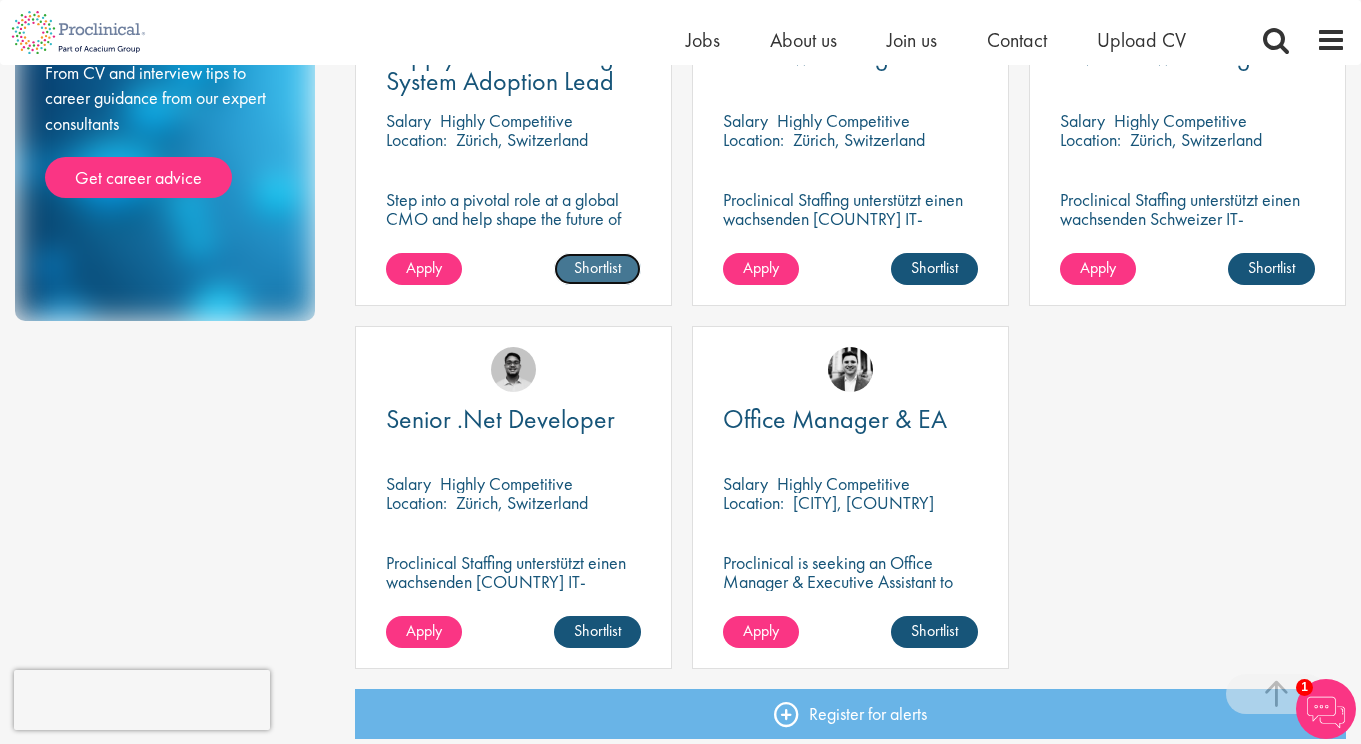 click on "Shortlist" at bounding box center [597, 269] 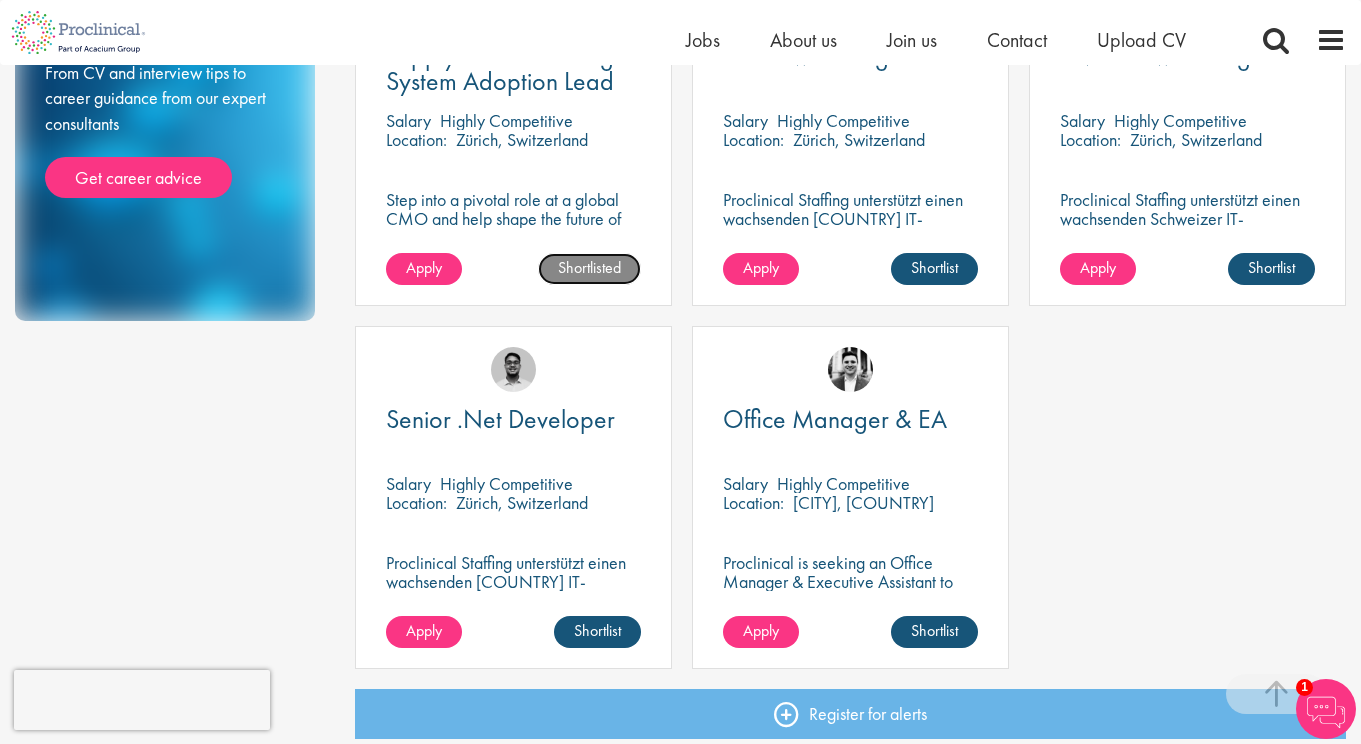 click on "Shortlisted" at bounding box center [589, 269] 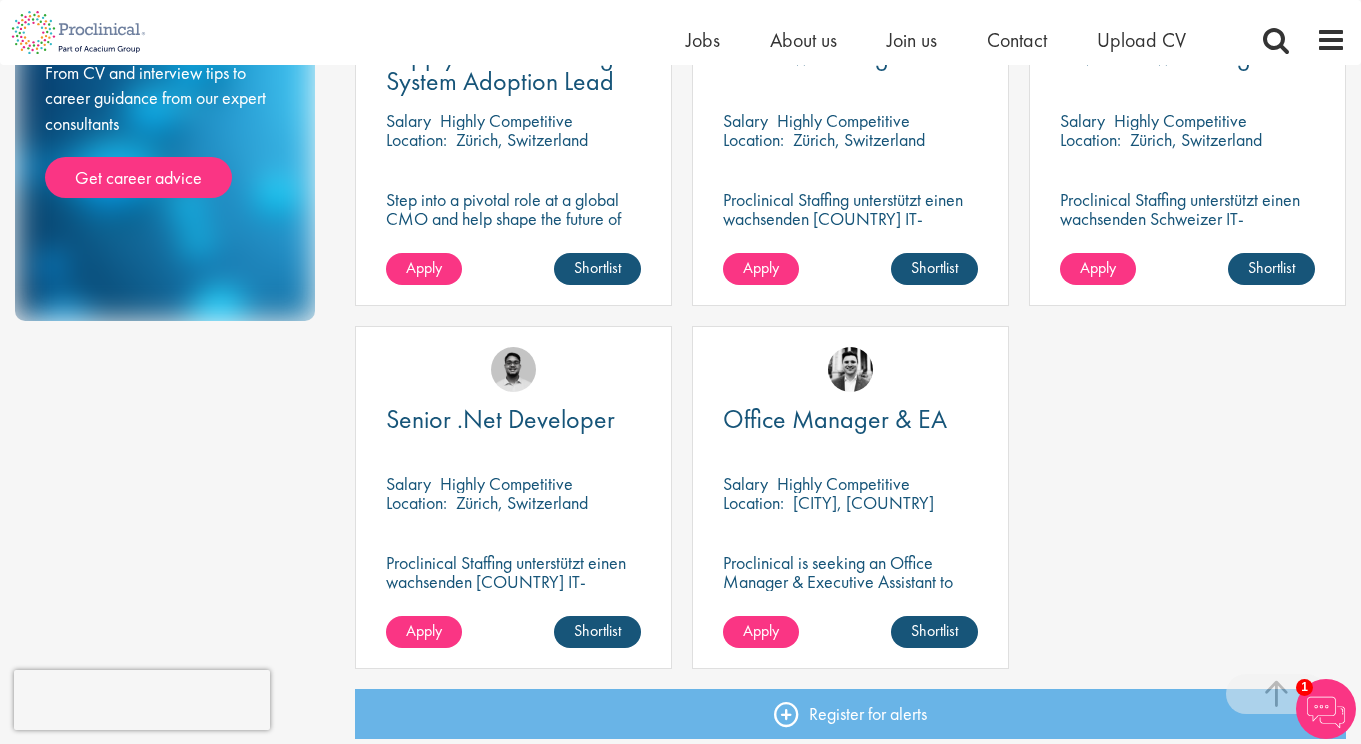click on "Supply Chain Planning System Adoption Lead
Salary
Highly Competitive
Location:
Zürich, Switzerland
Step into a pivotal role at a global CMO and help shape the future of healthcare supply chain.
Ashley Bennett" at bounding box center (513, 134) 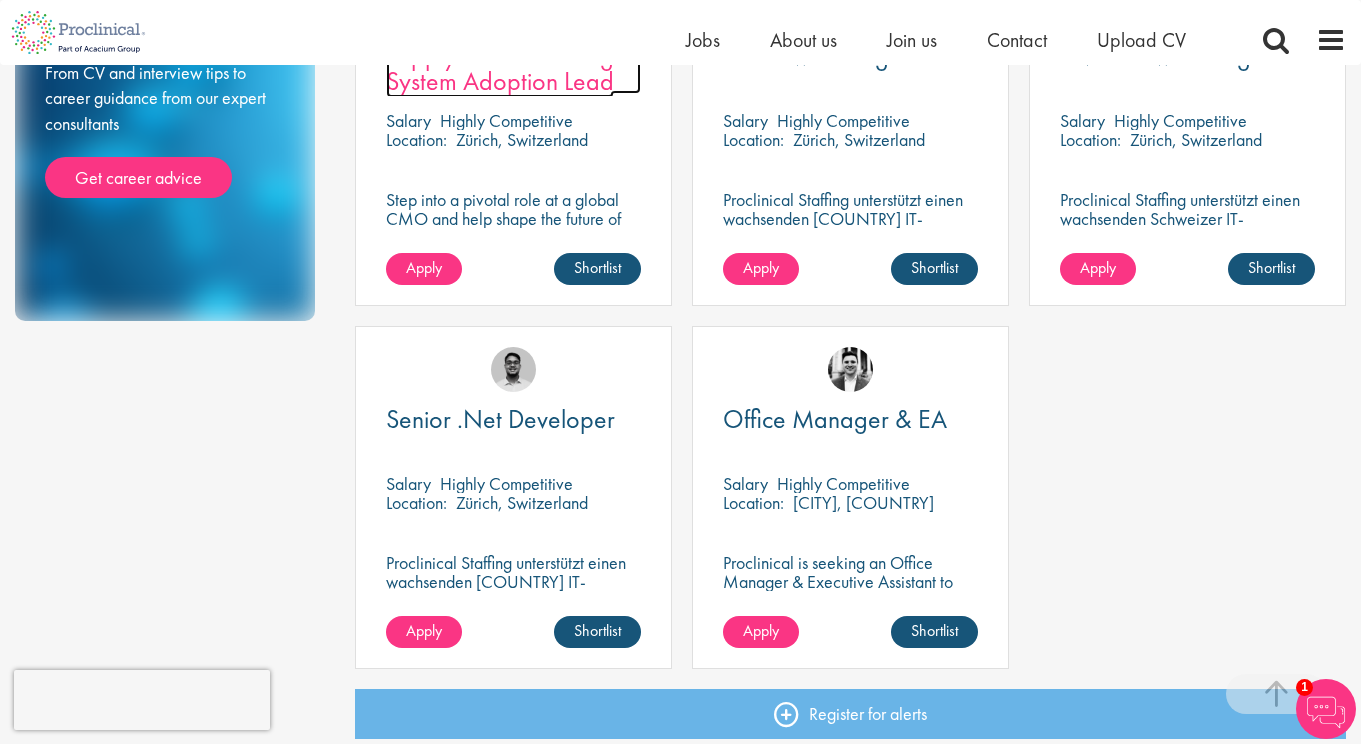 click on "Supply Chain Planning System Adoption Lead" at bounding box center [500, 68] 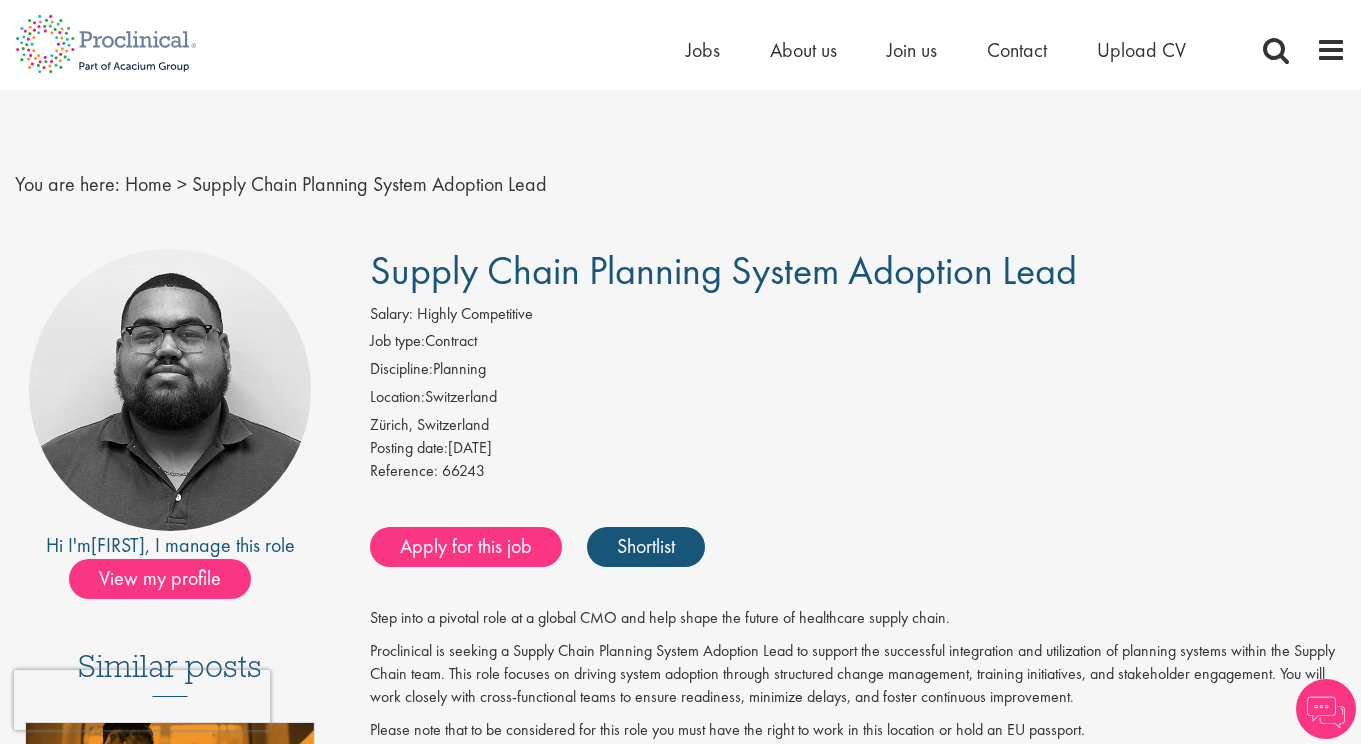 scroll, scrollTop: 0, scrollLeft: 0, axis: both 